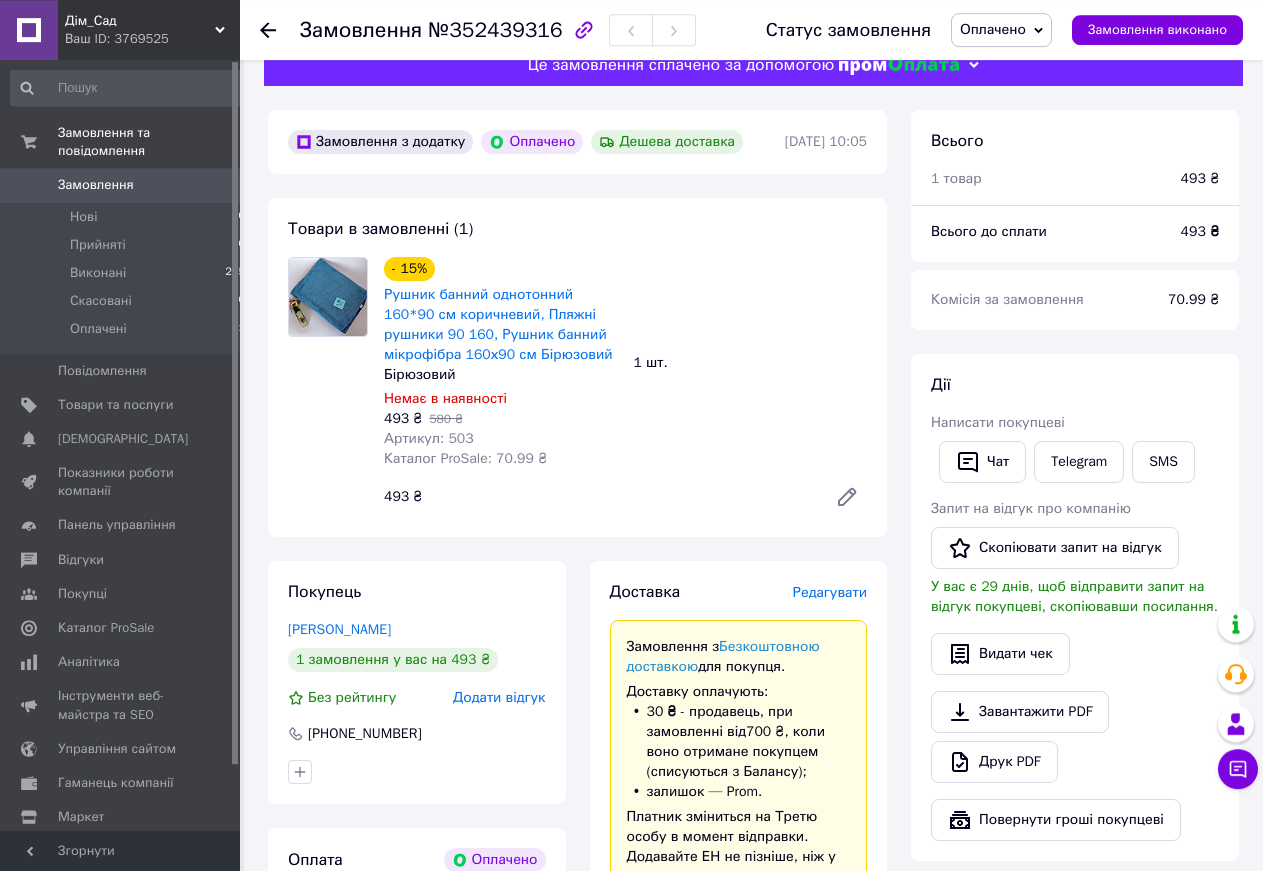 scroll, scrollTop: 0, scrollLeft: 0, axis: both 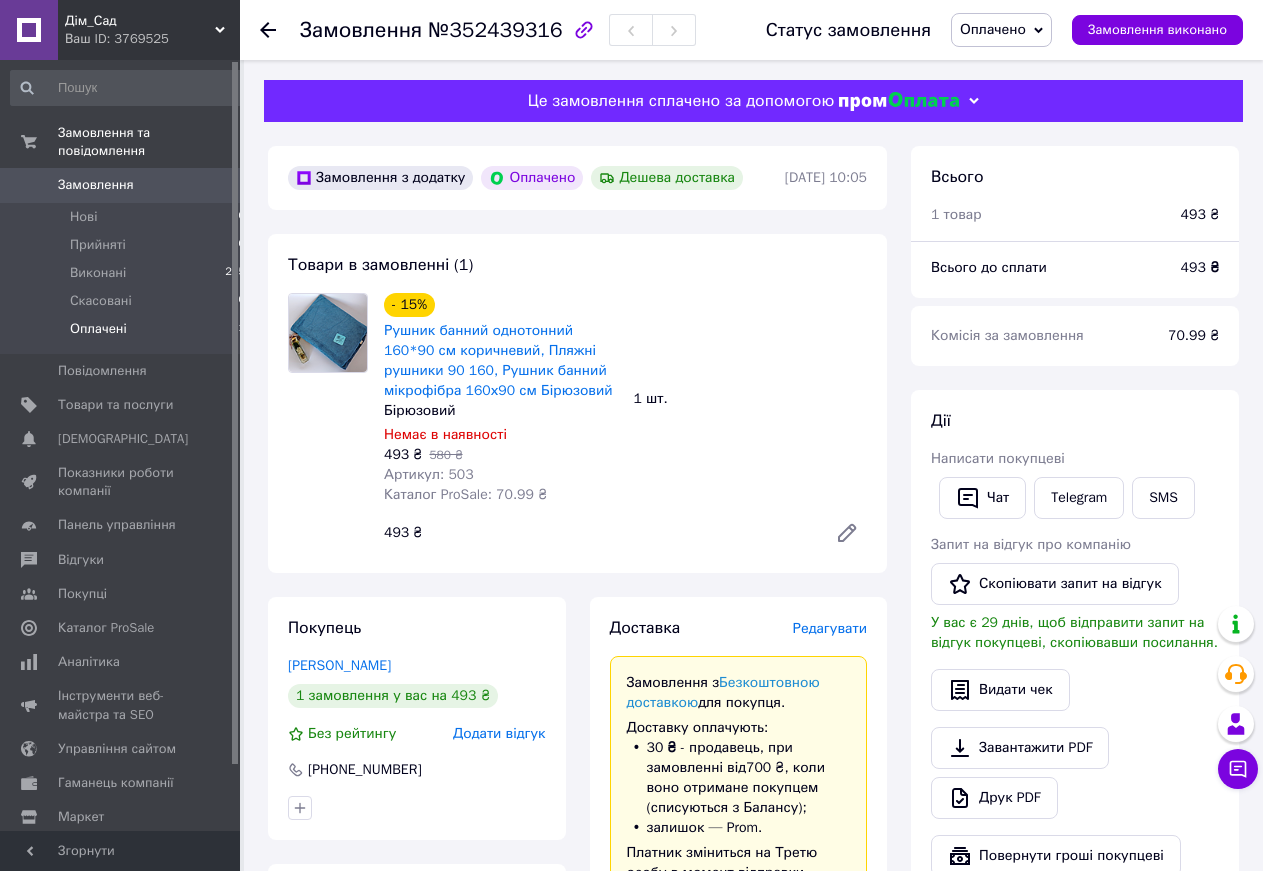 click on "Оплачені 1" at bounding box center [128, 334] 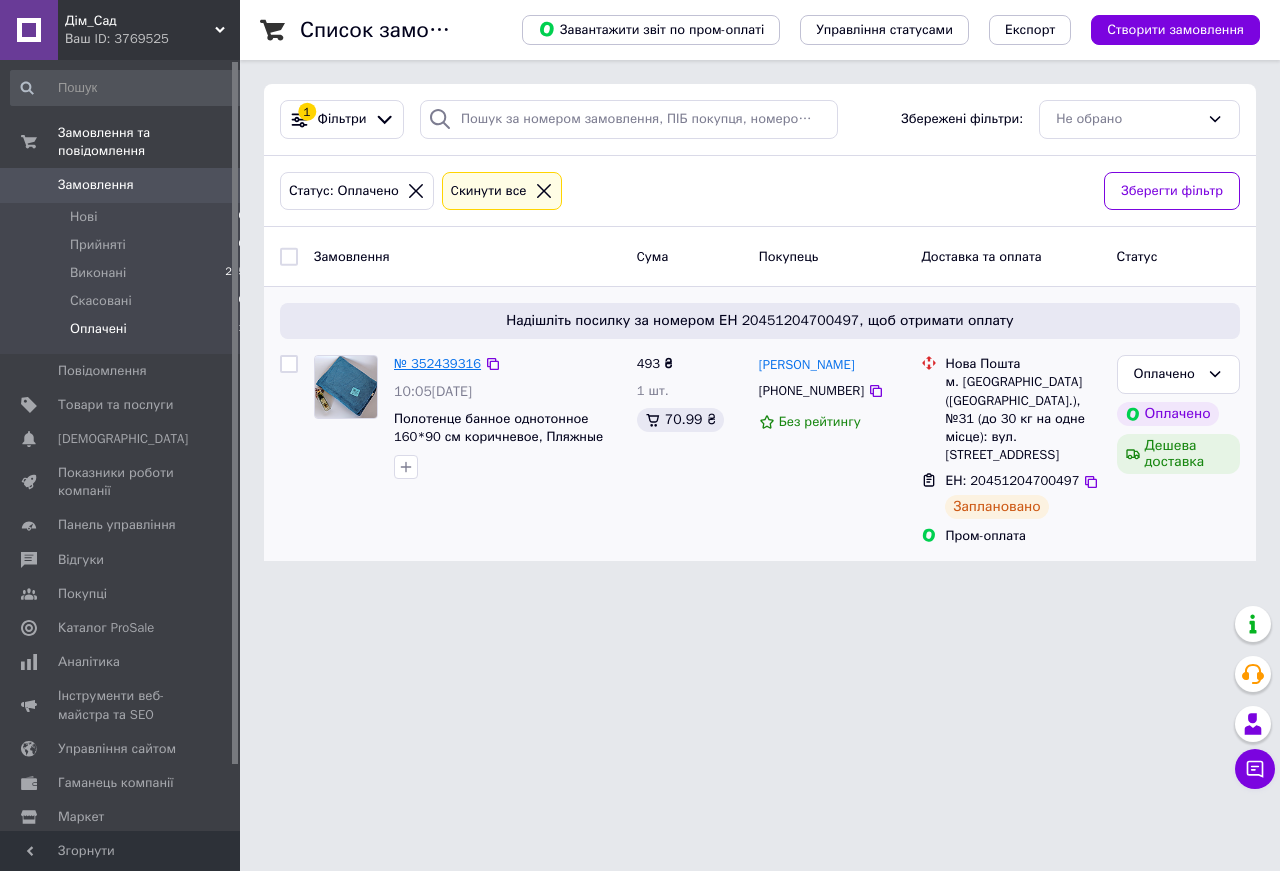 click on "№ 352439316" at bounding box center [437, 363] 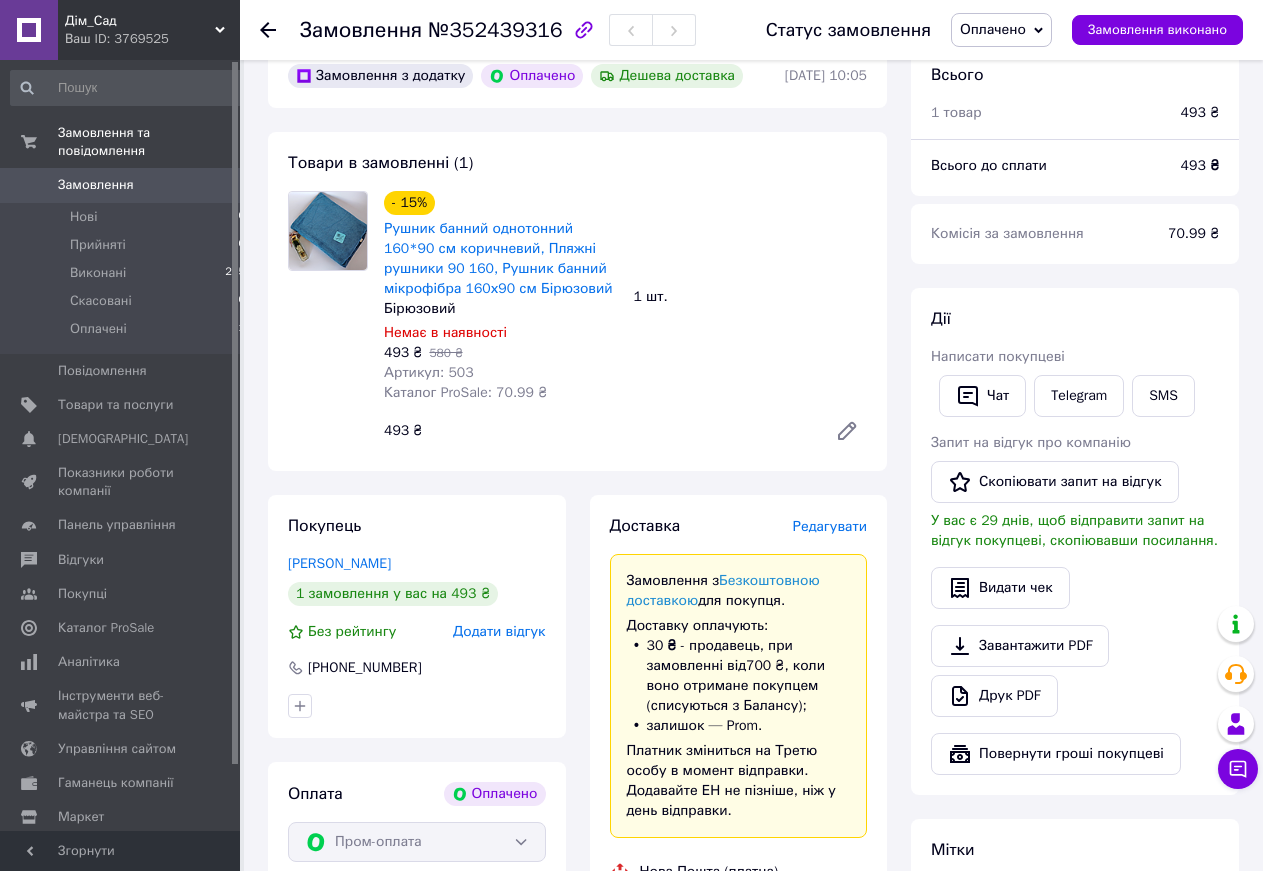 scroll, scrollTop: 510, scrollLeft: 0, axis: vertical 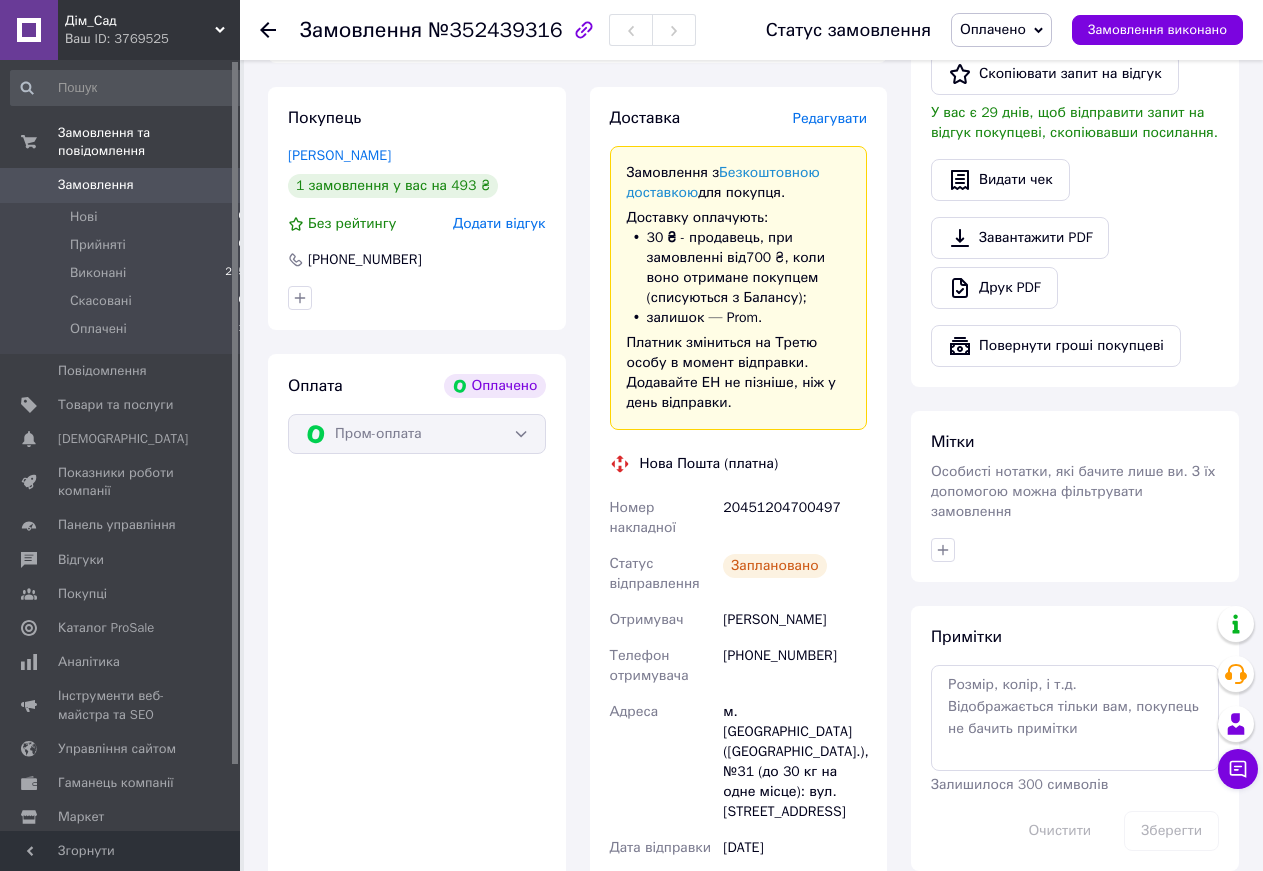 click on "Оплата Оплачено Пром-оплата" at bounding box center [417, 722] 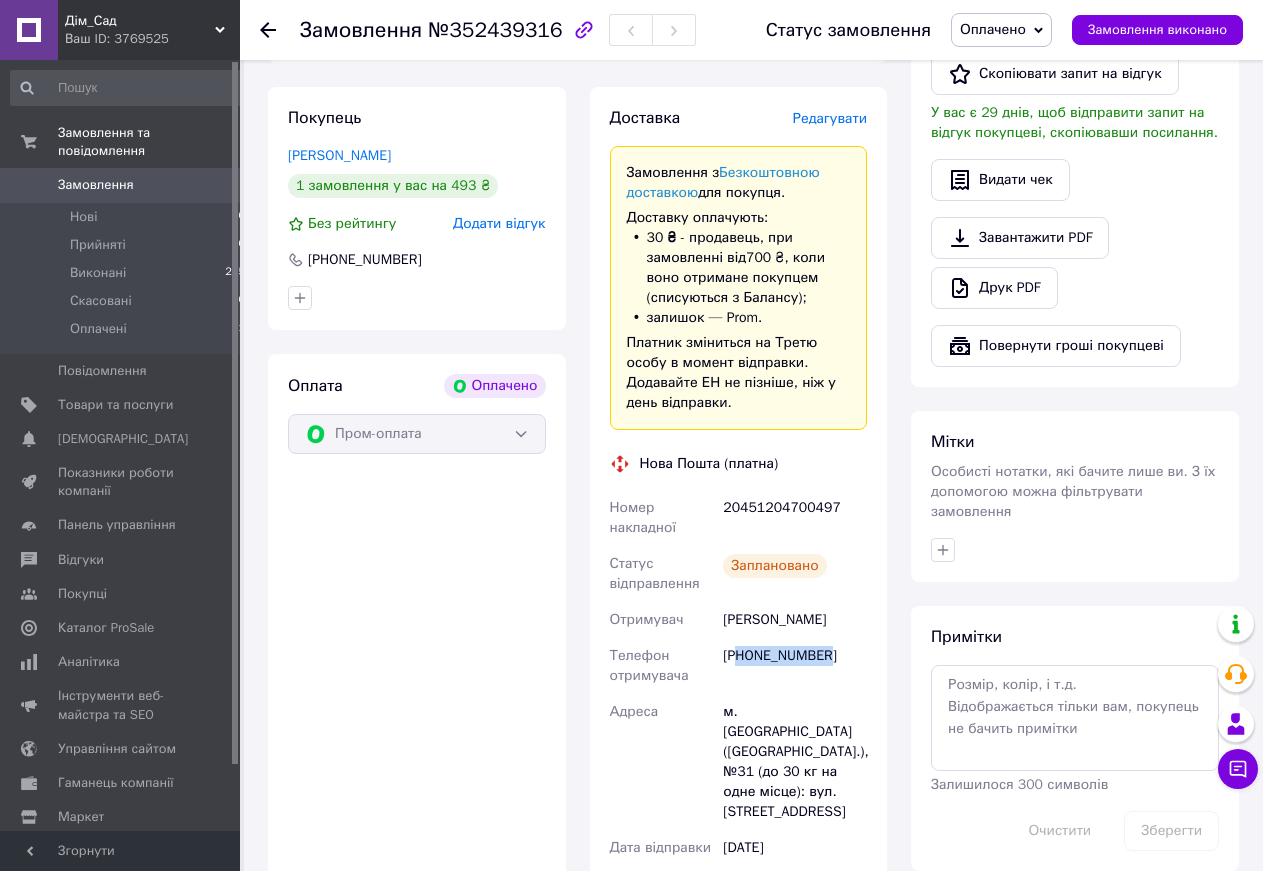 drag, startPoint x: 745, startPoint y: 659, endPoint x: 832, endPoint y: 651, distance: 87.36704 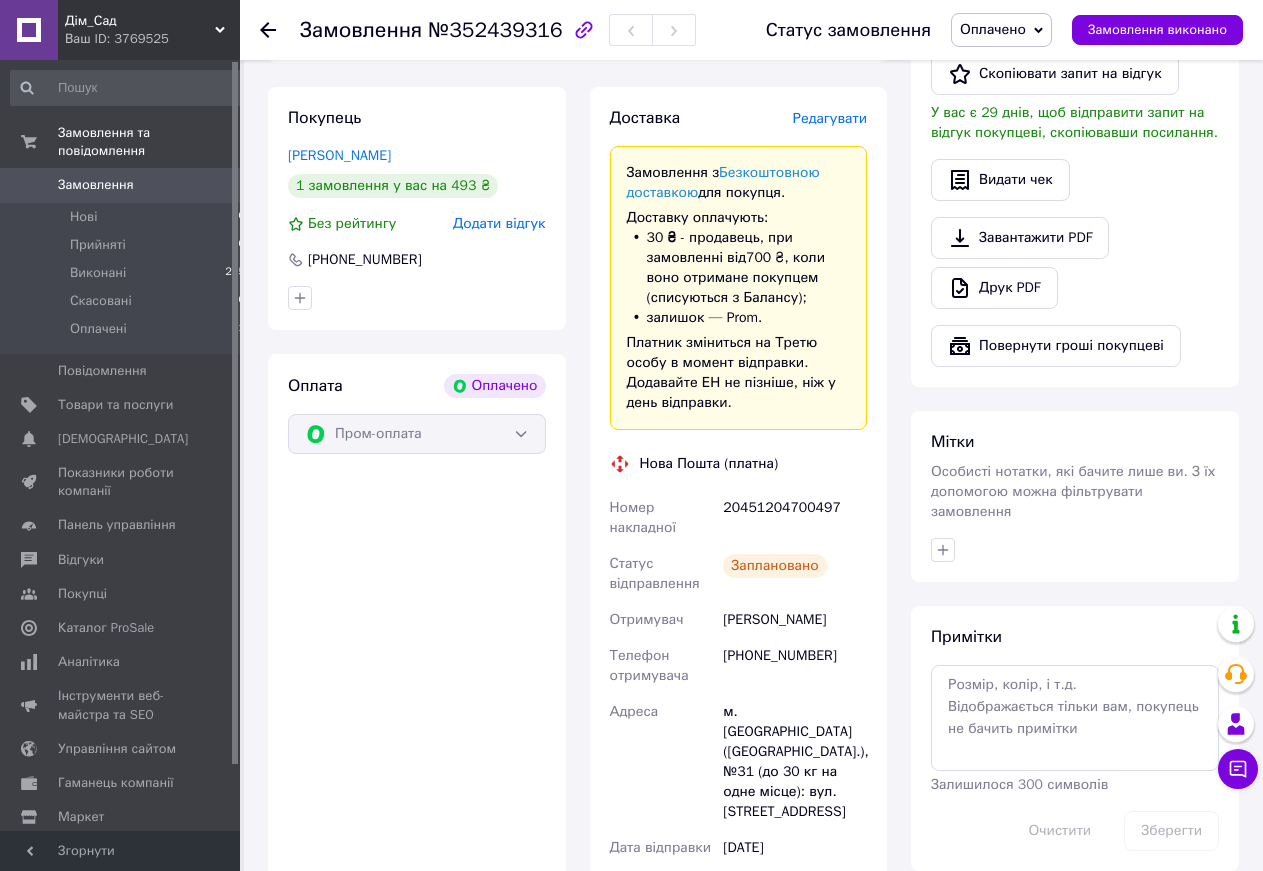 drag, startPoint x: 842, startPoint y: 655, endPoint x: 828, endPoint y: 657, distance: 14.142136 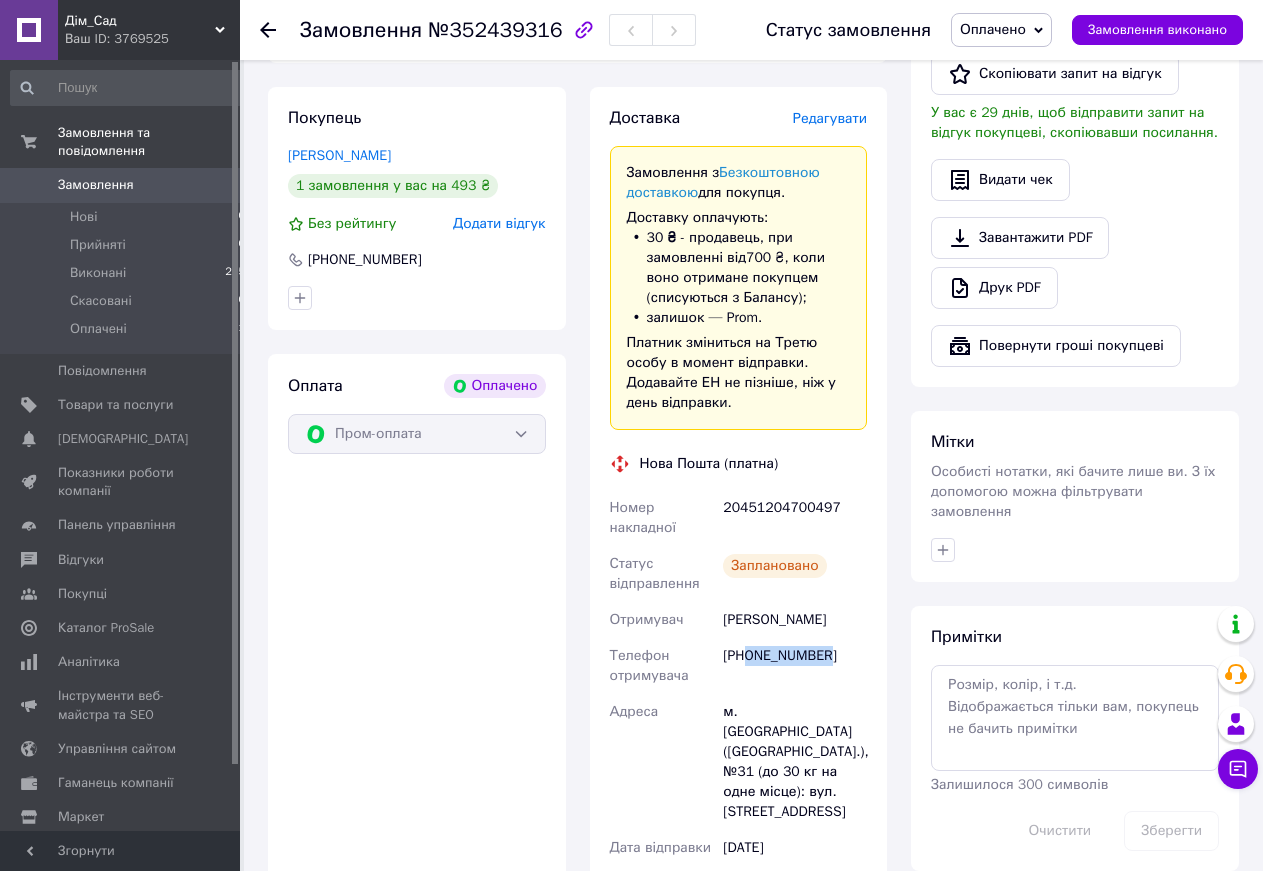 drag, startPoint x: 751, startPoint y: 662, endPoint x: 830, endPoint y: 658, distance: 79.101204 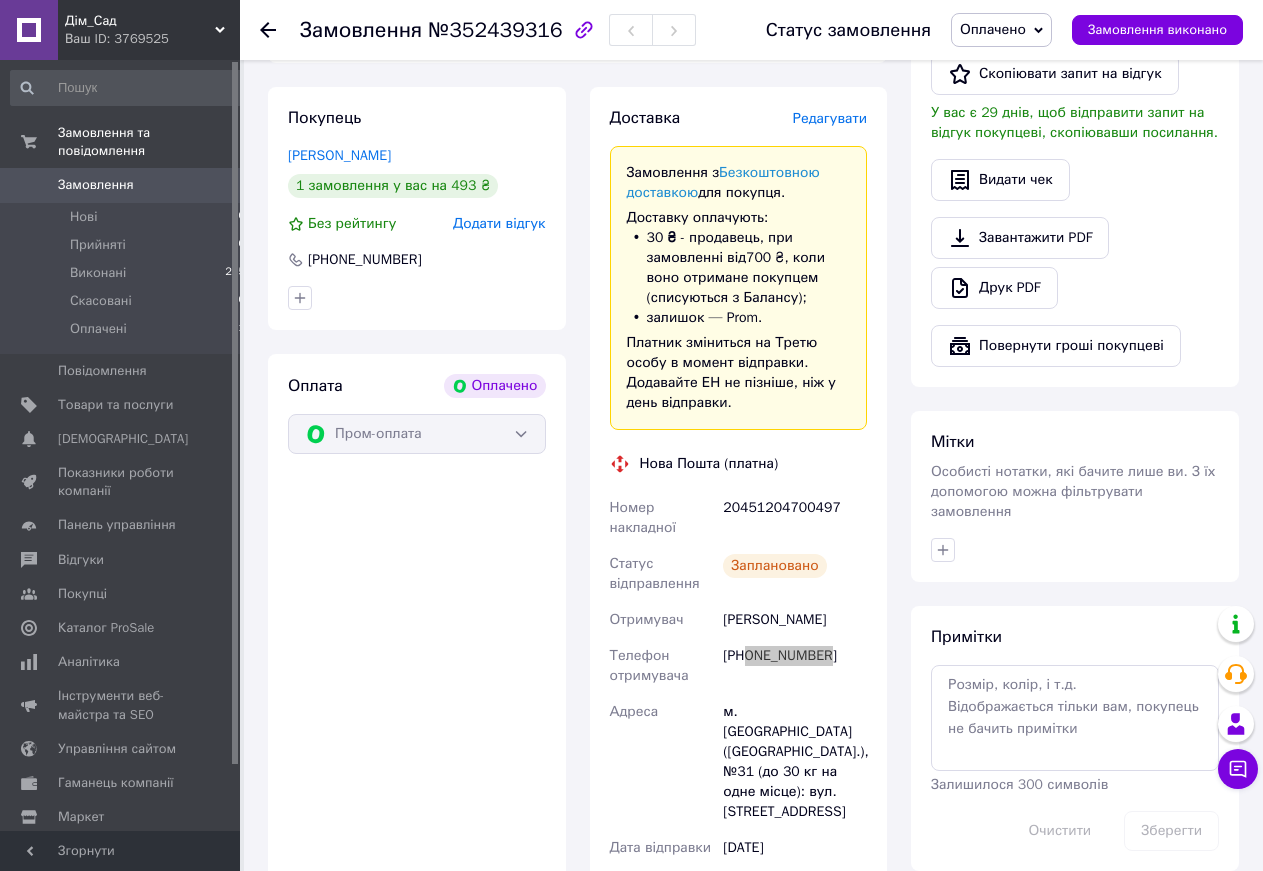 click on "20451204700497" at bounding box center [795, 518] 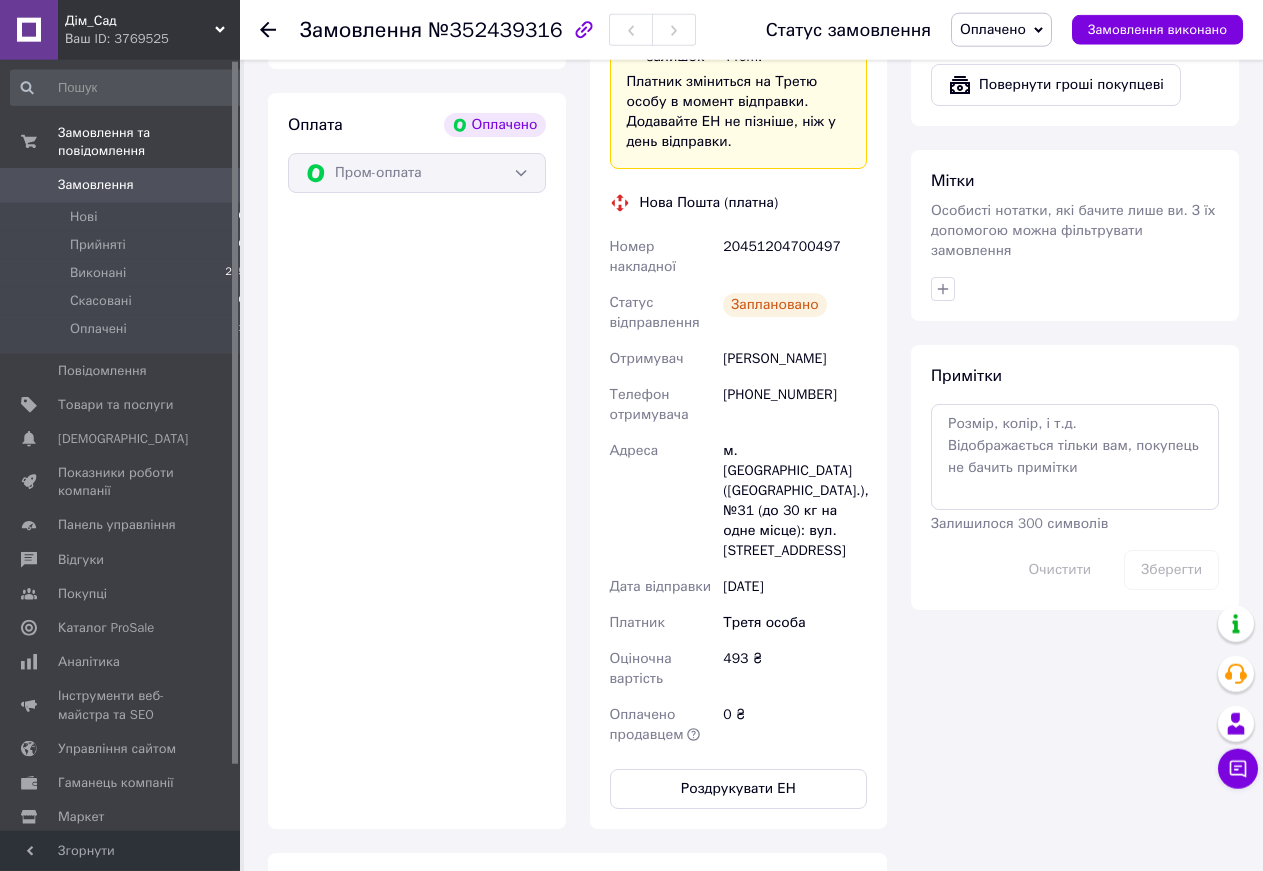 scroll, scrollTop: 816, scrollLeft: 0, axis: vertical 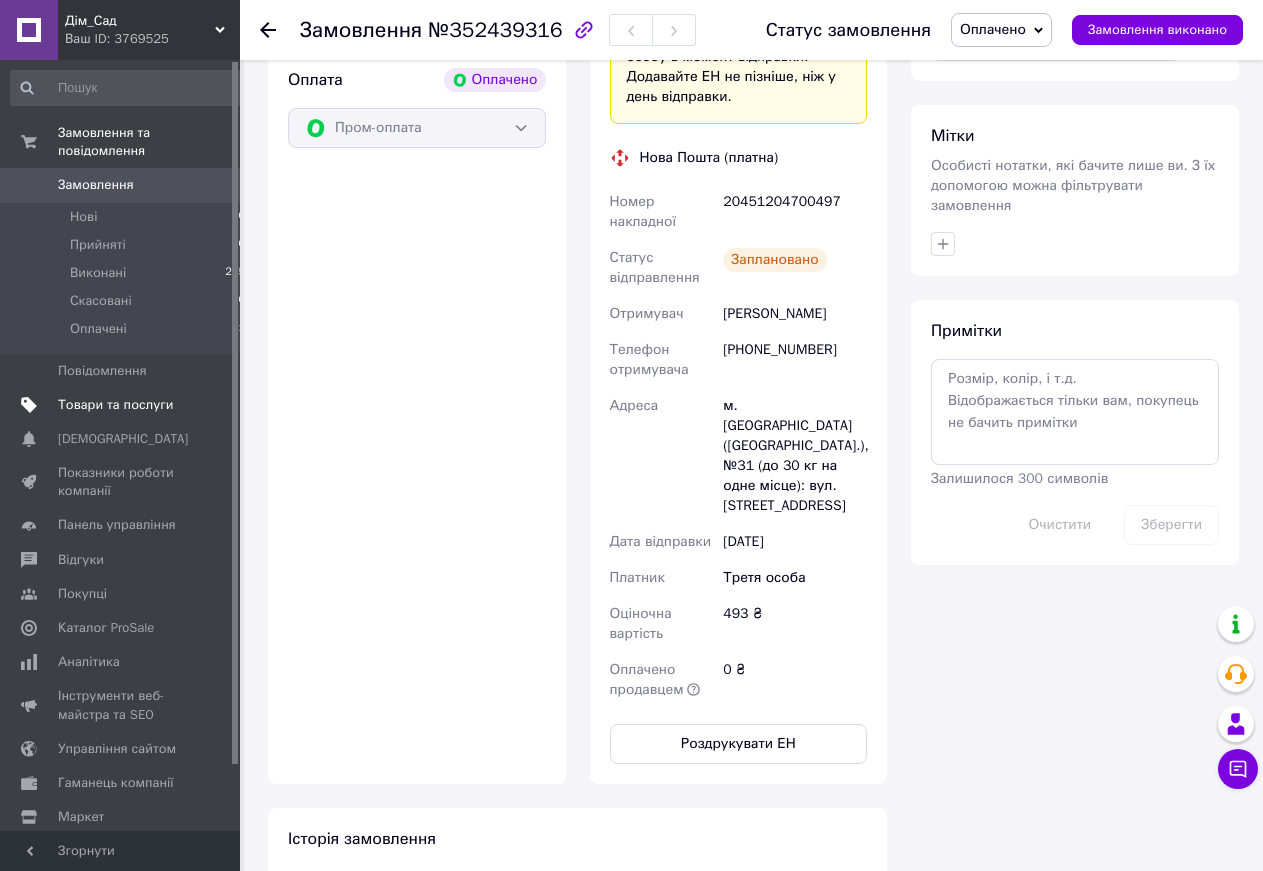 click on "Товари та послуги" at bounding box center (115, 405) 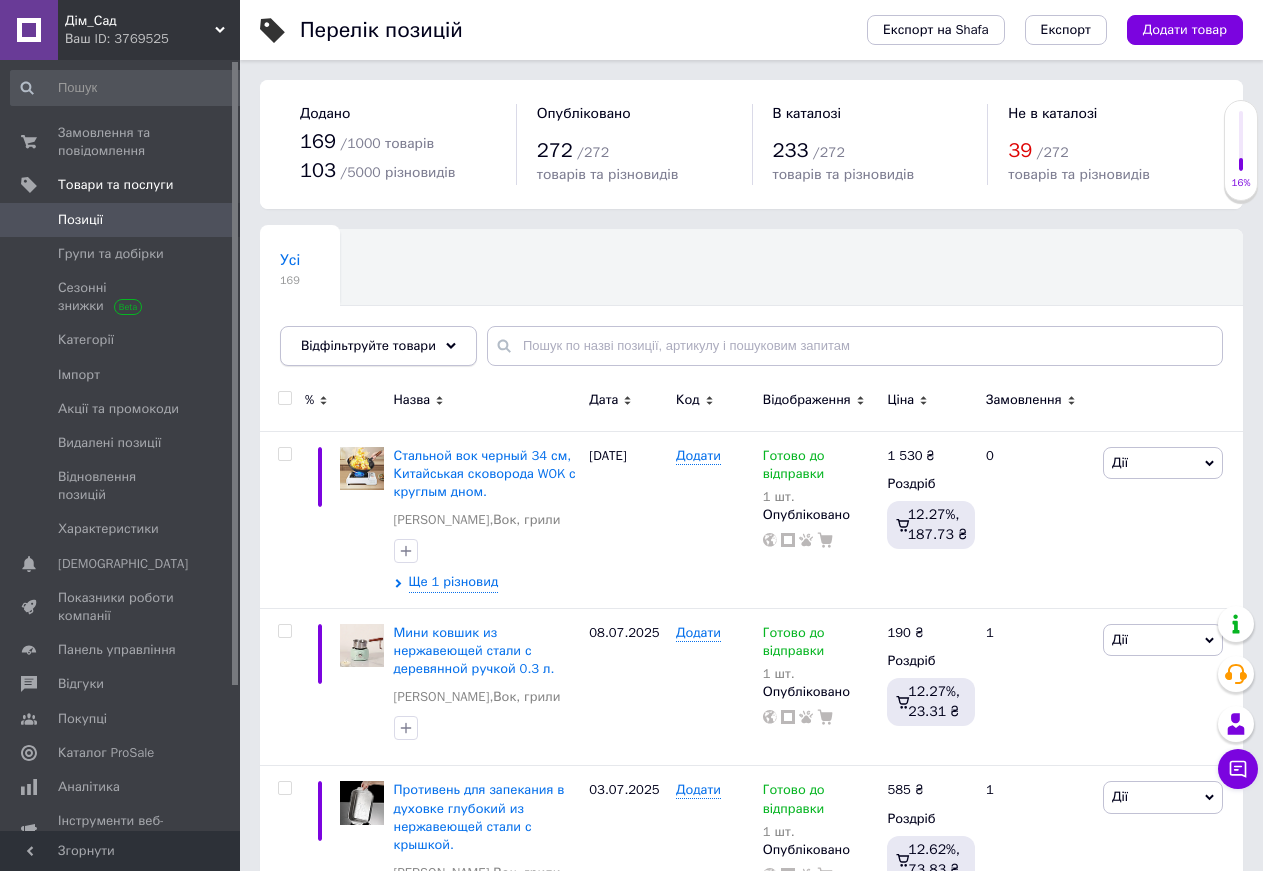 click on "Відфільтруйте товари" at bounding box center [368, 345] 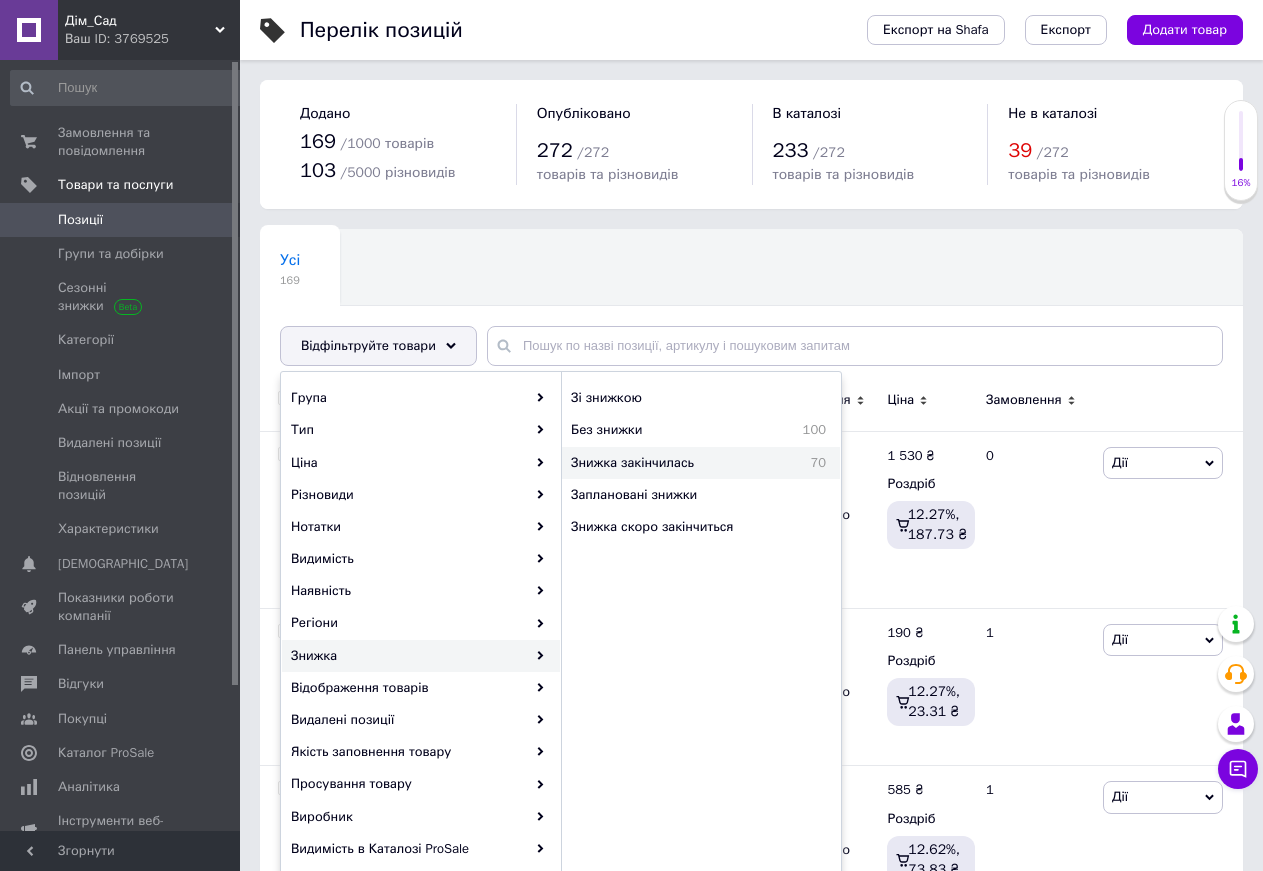 click on "Знижка закінчилась" at bounding box center (676, 463) 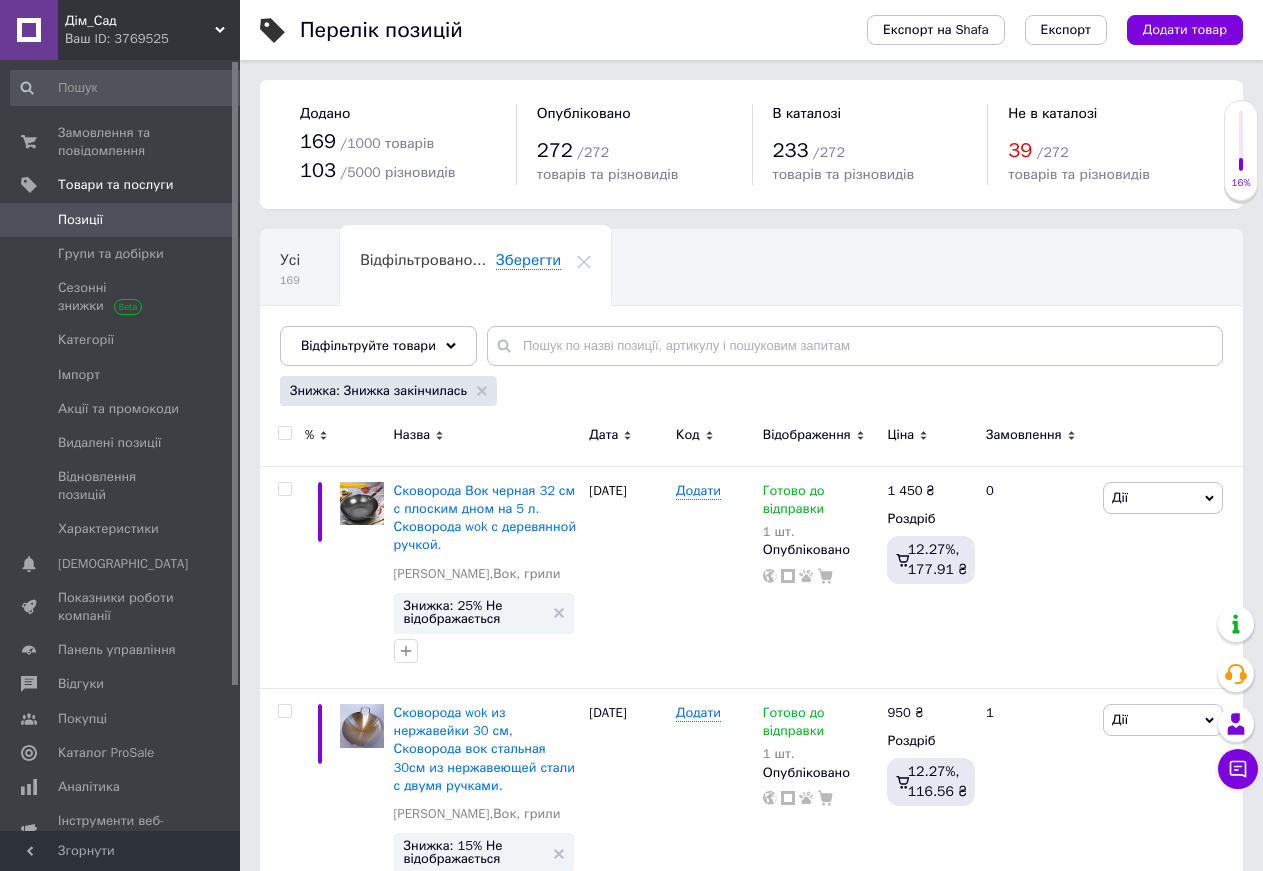 click at bounding box center [284, 433] 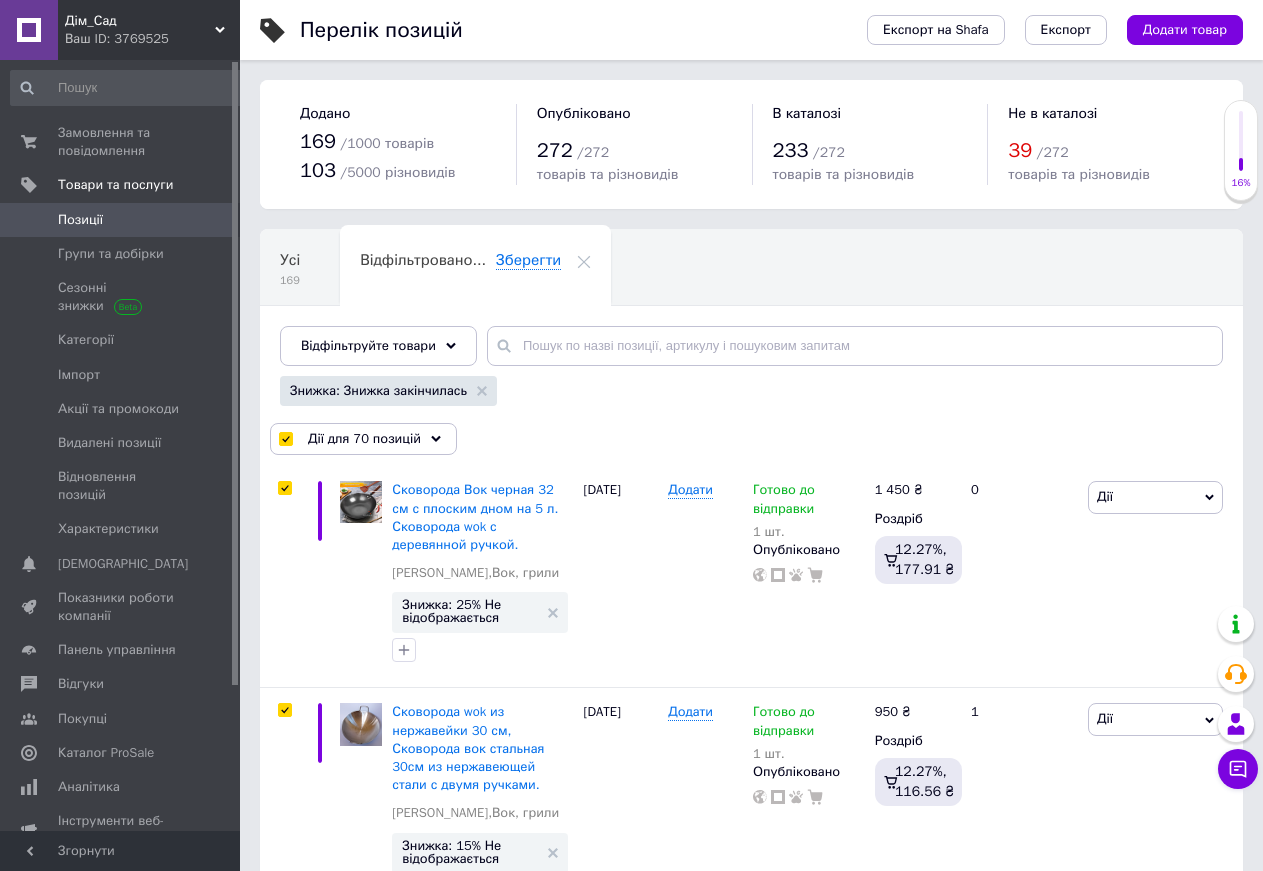 checkbox on "true" 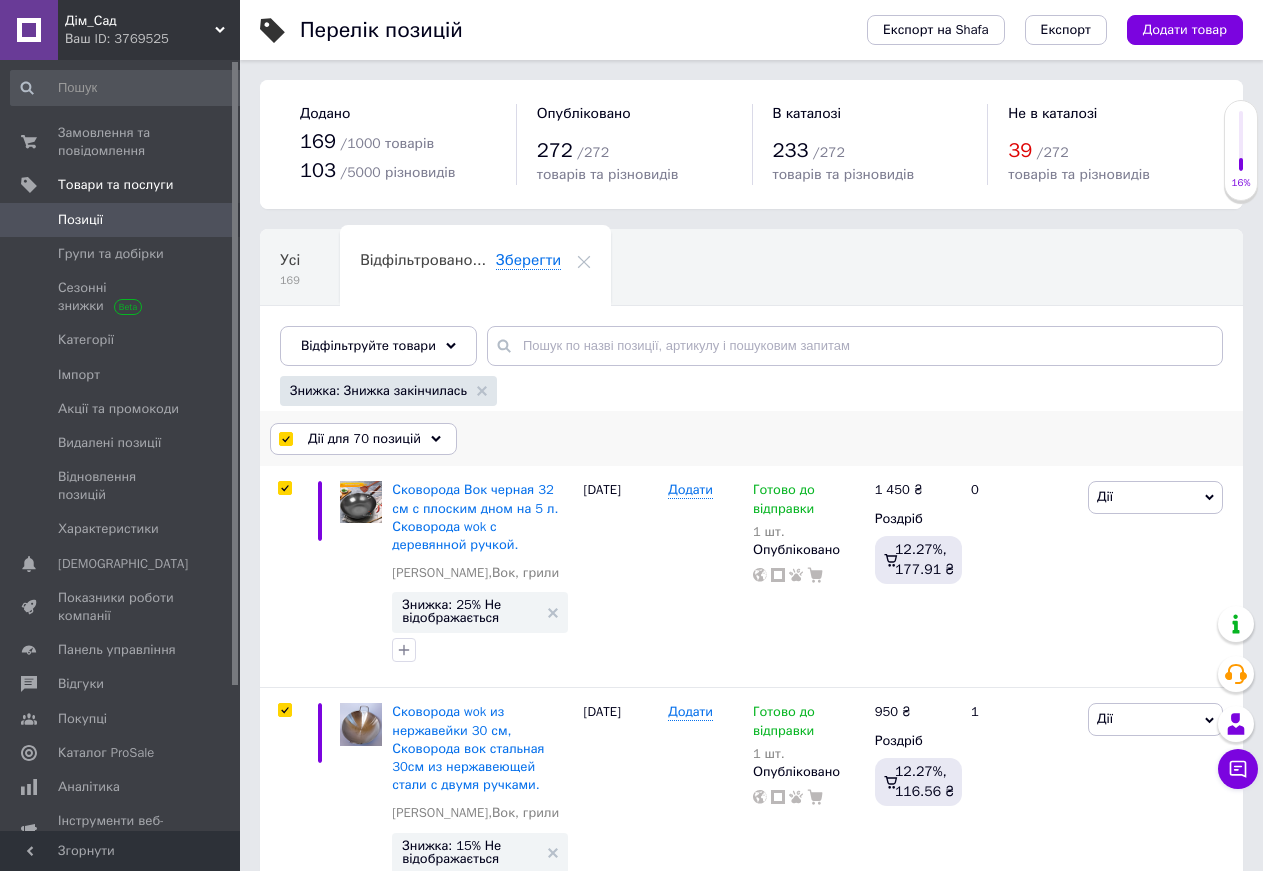 click on "Дії для 70 позицій" at bounding box center [364, 439] 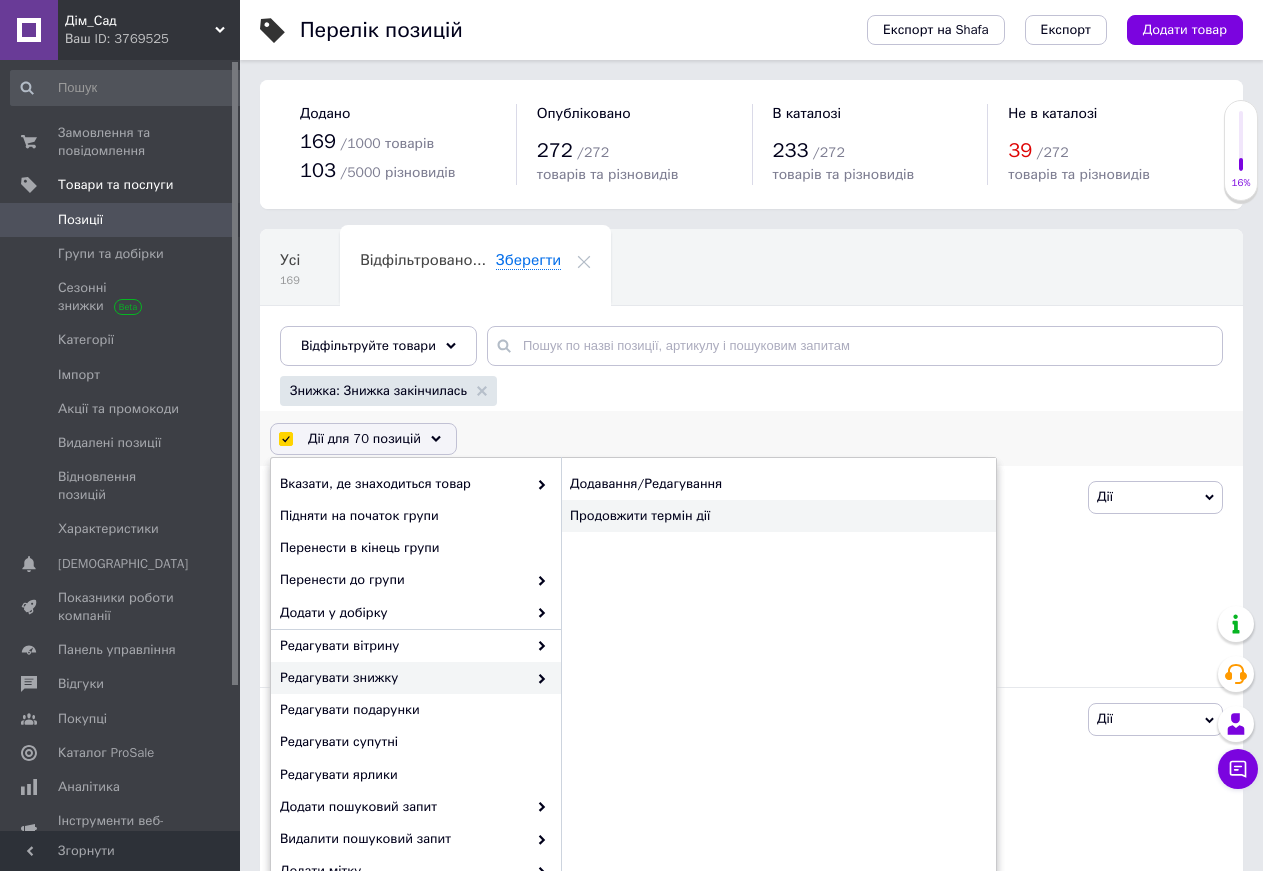 click on "Продовжити термін дії" at bounding box center (778, 516) 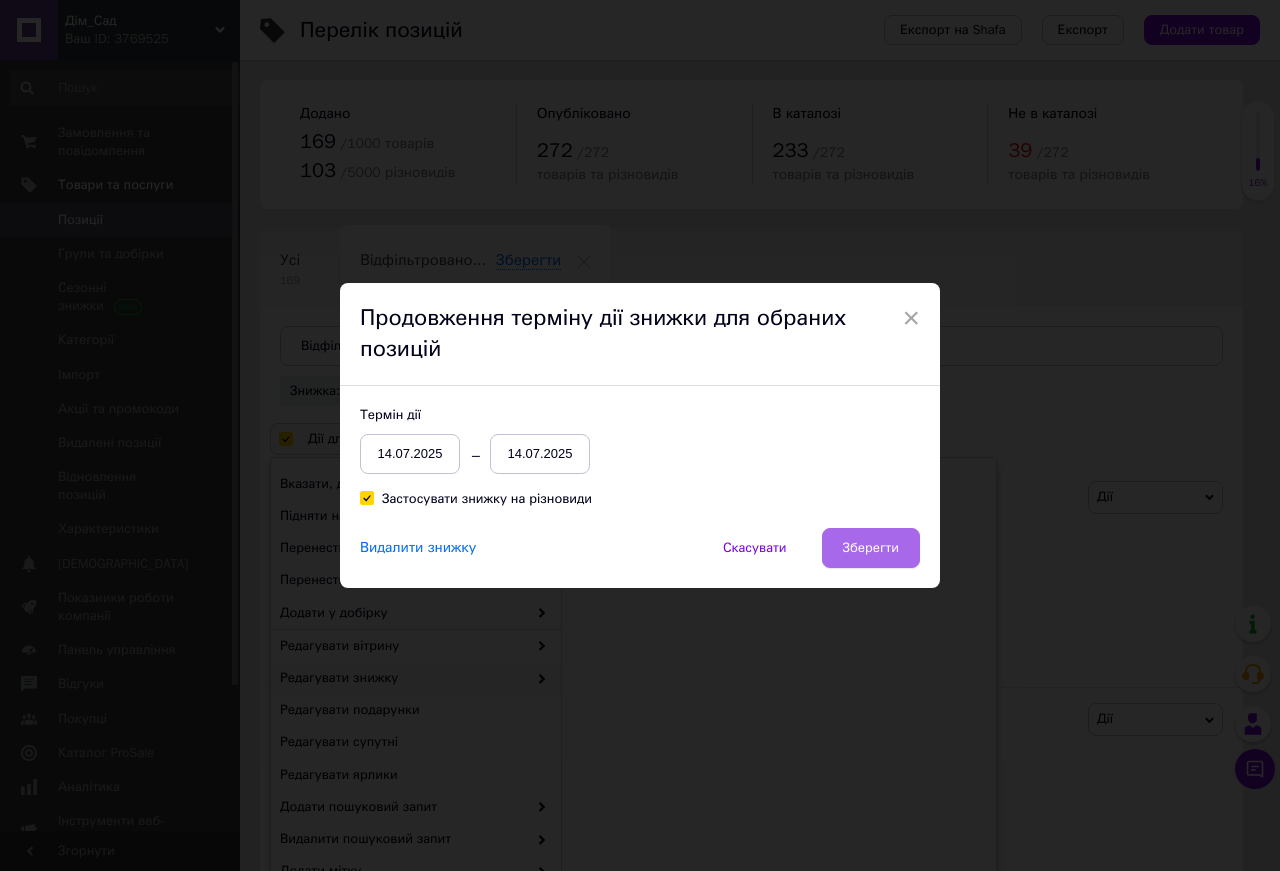 click on "Зберегти" at bounding box center (871, 548) 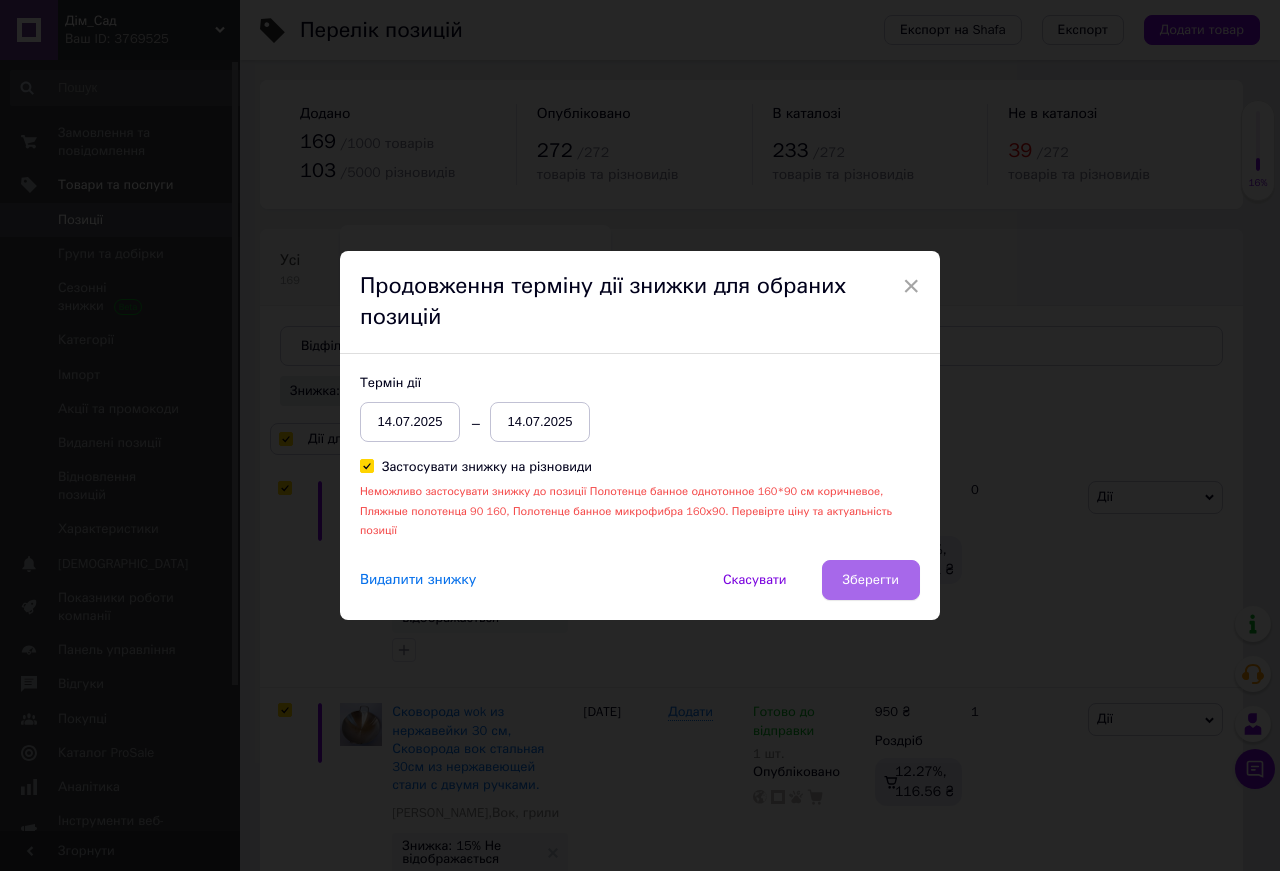 click on "Зберегти" at bounding box center [871, 580] 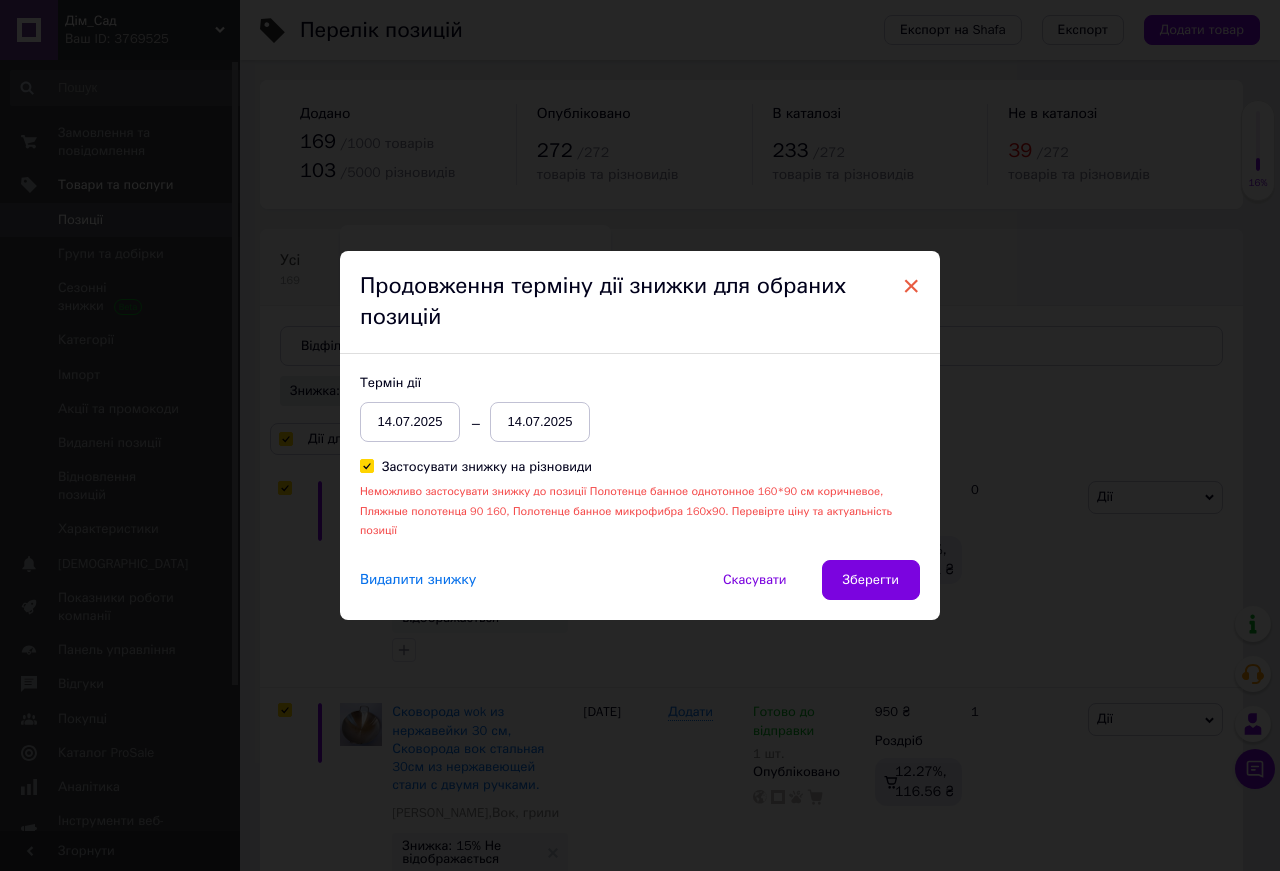 click on "×" at bounding box center [911, 286] 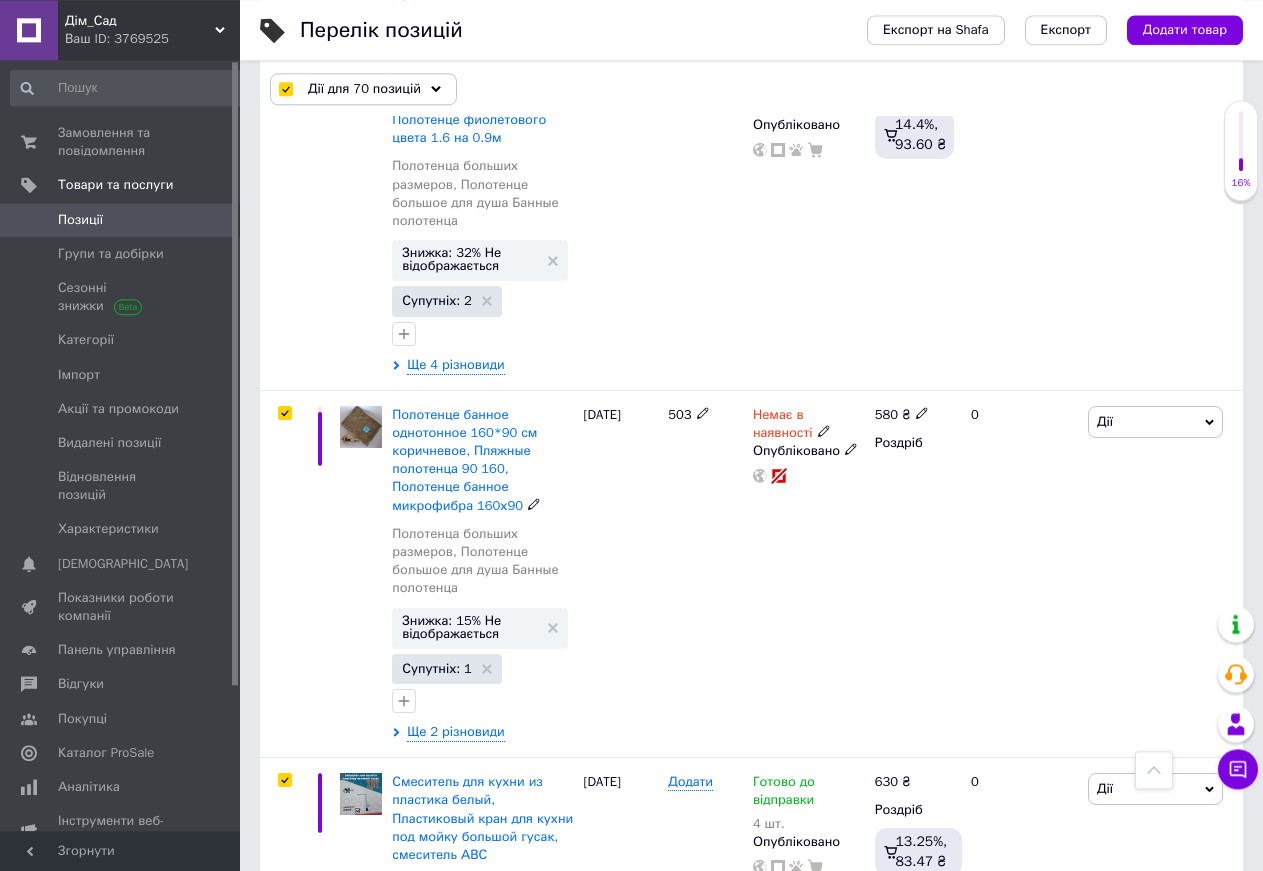 scroll, scrollTop: 12750, scrollLeft: 0, axis: vertical 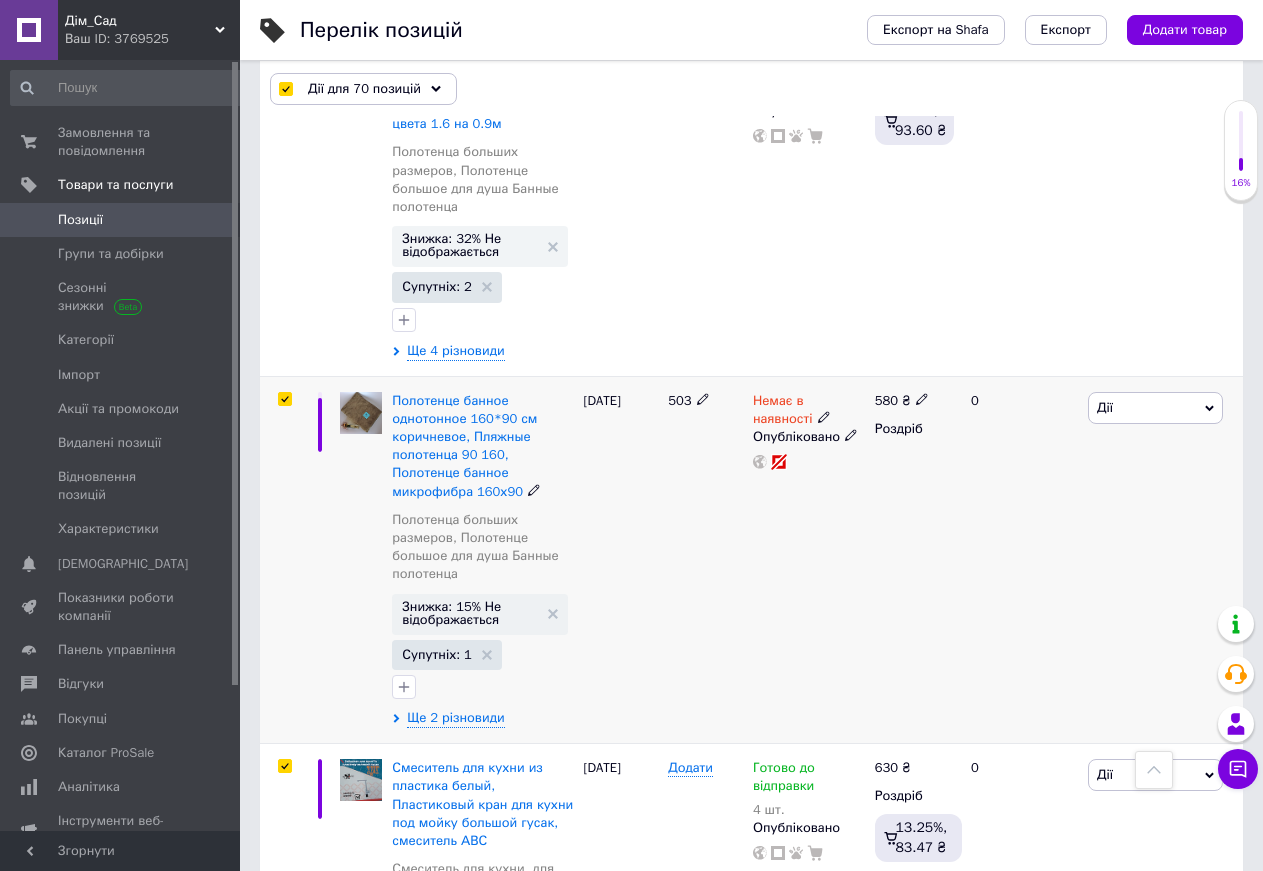 click at bounding box center [284, 399] 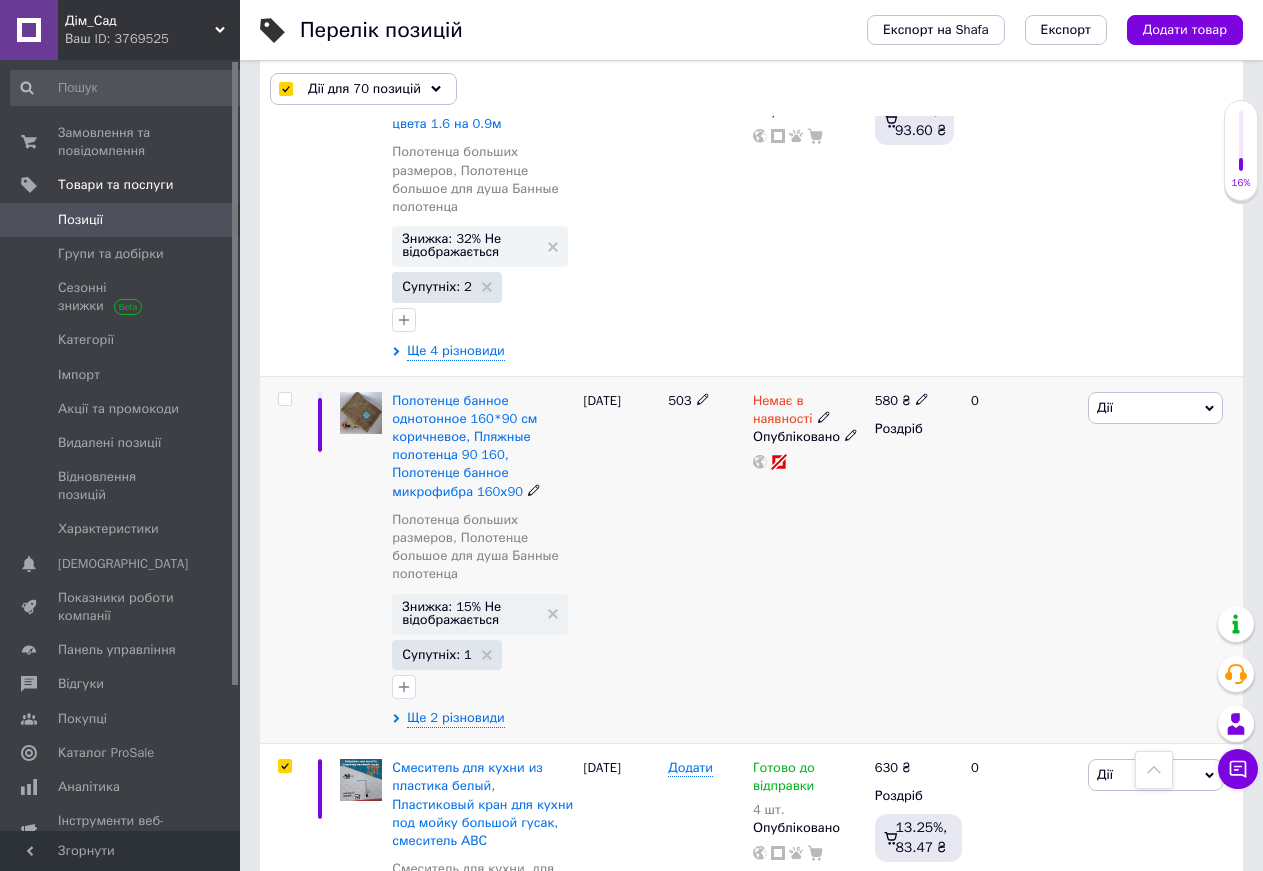 checkbox on "false" 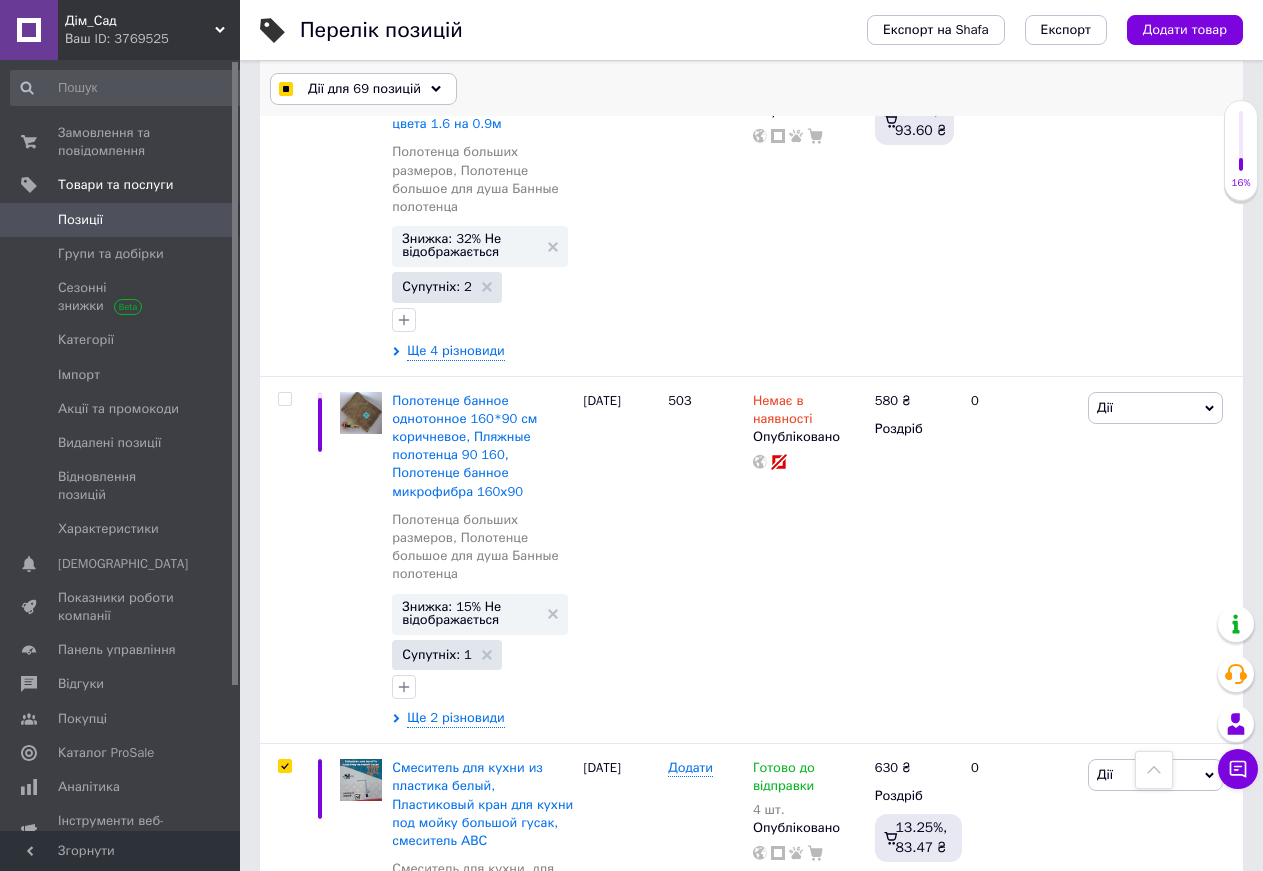 click on "Дії для 69 позицій" at bounding box center (363, 89) 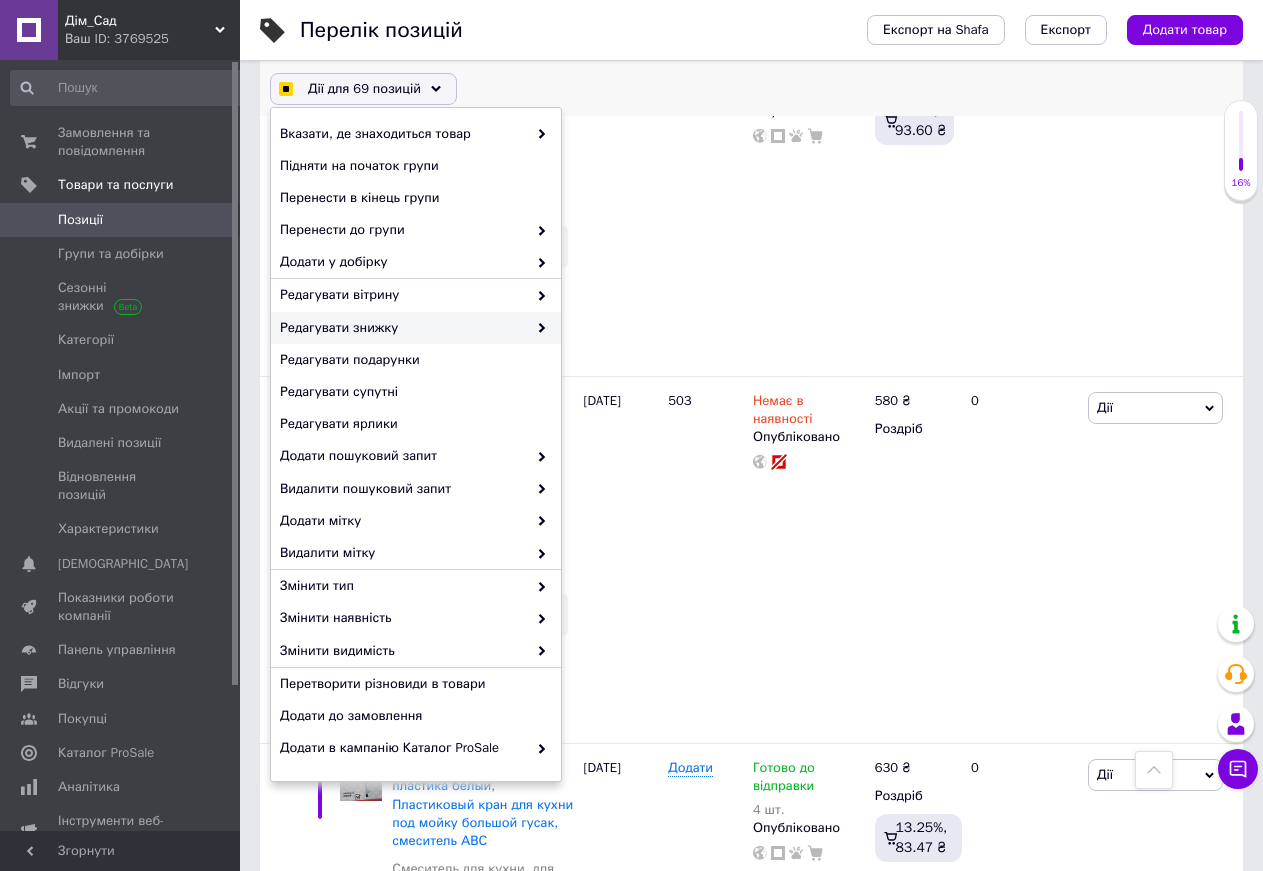 checkbox on "true" 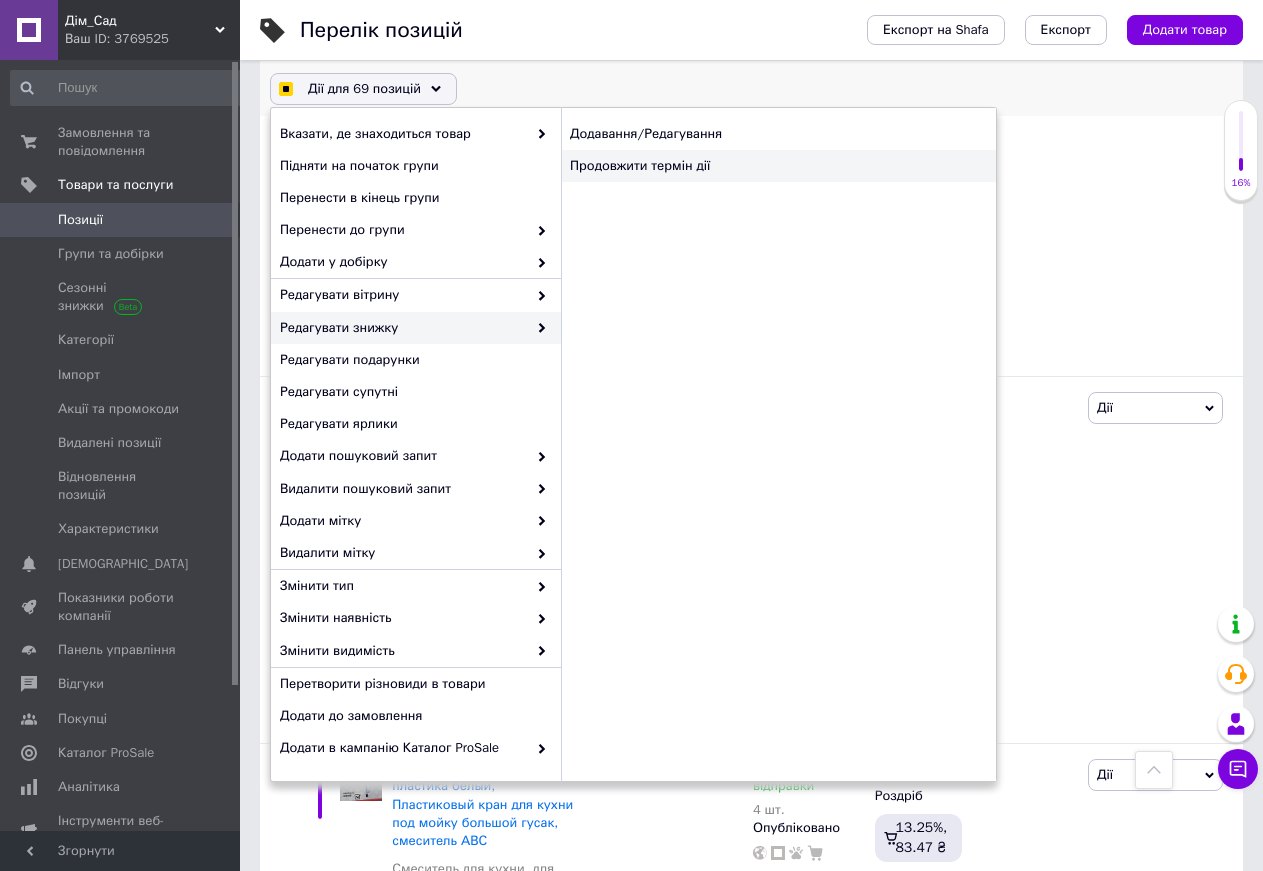 checkbox on "true" 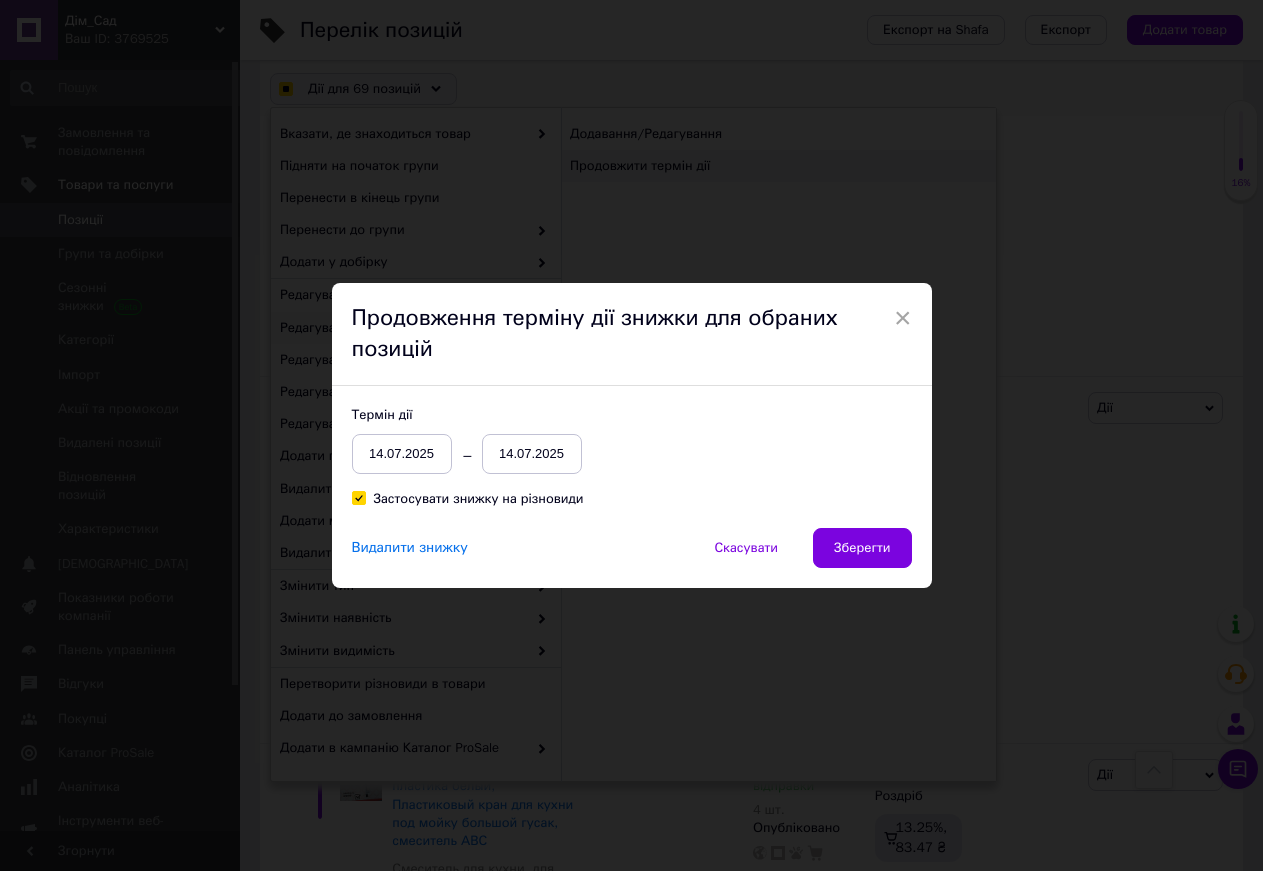 checkbox on "true" 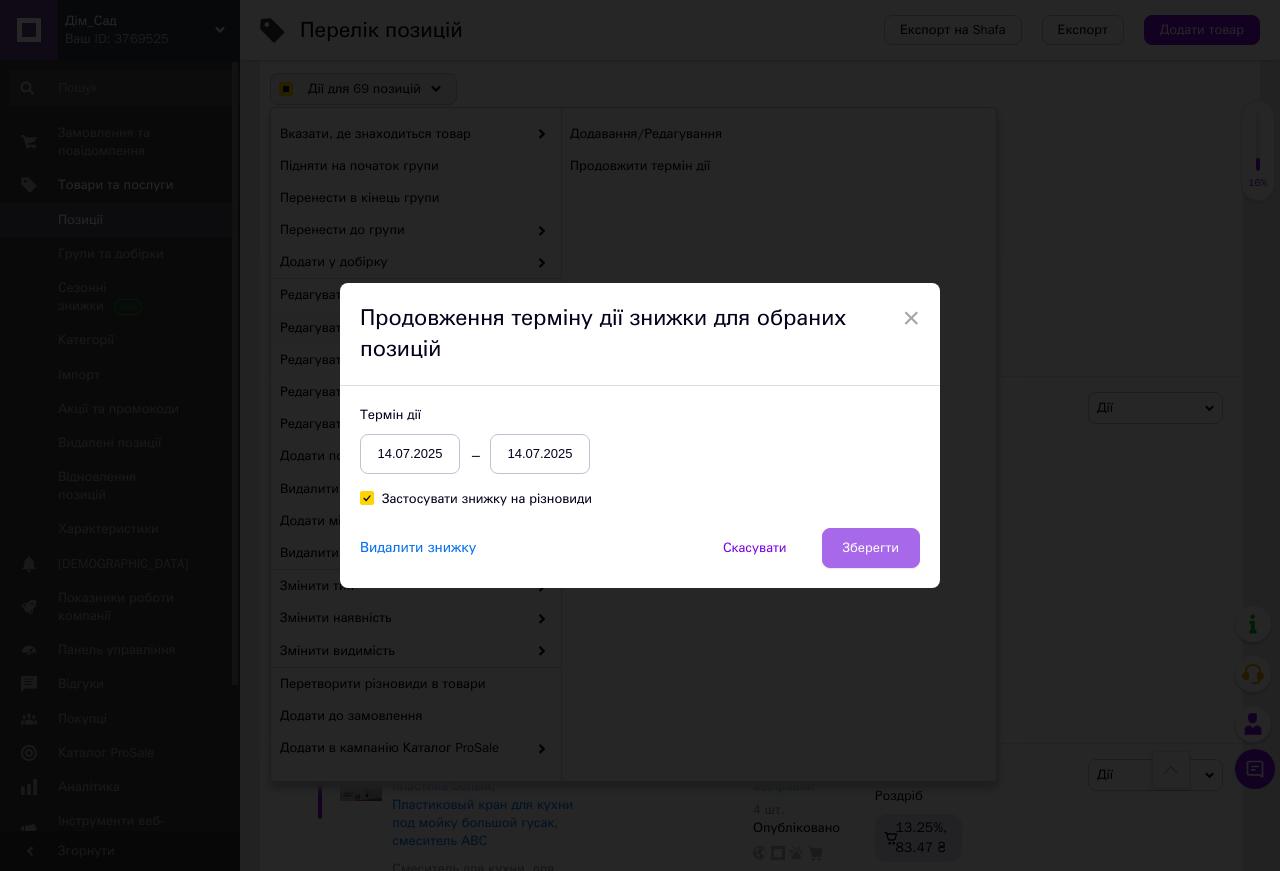 click on "Зберегти" at bounding box center (871, 548) 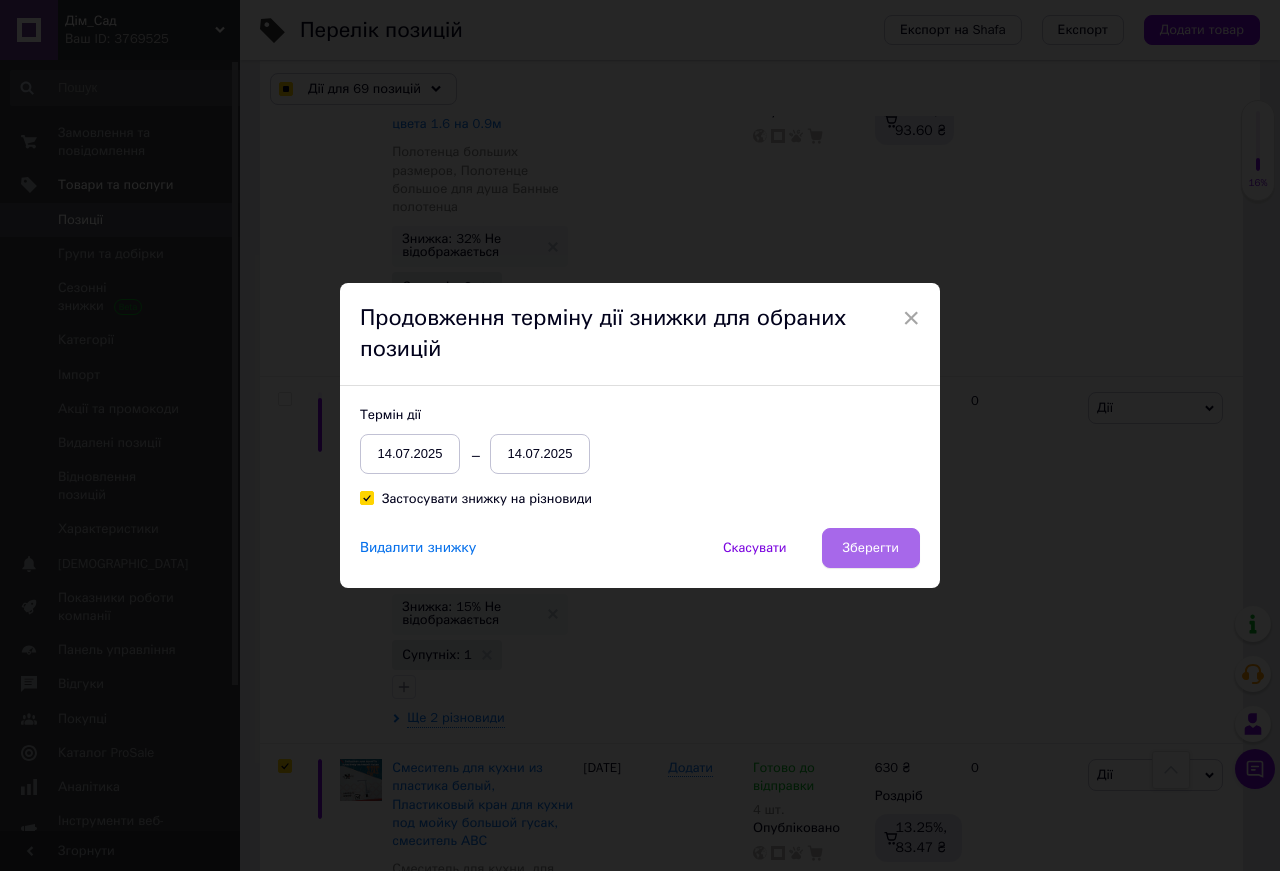 checkbox on "true" 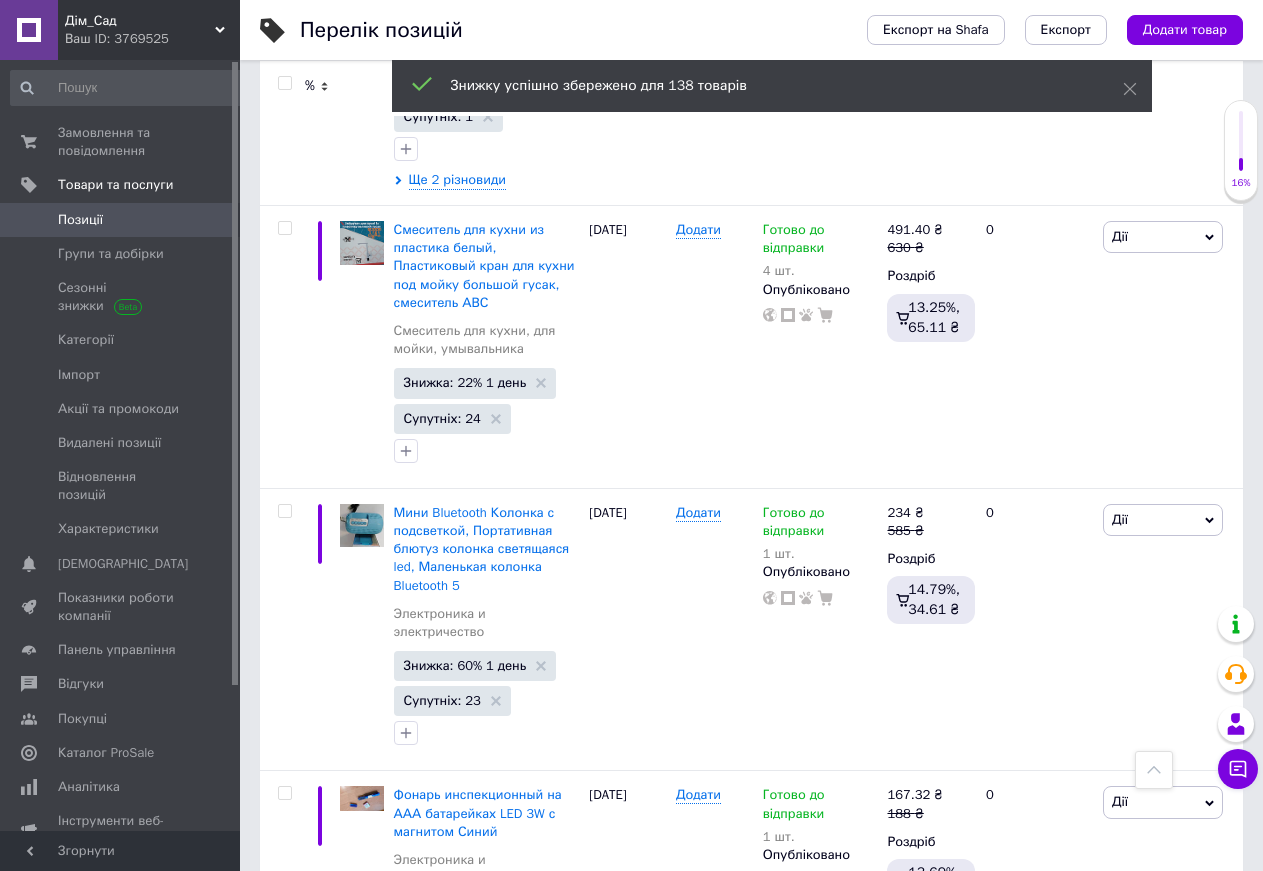 checkbox on "false" 